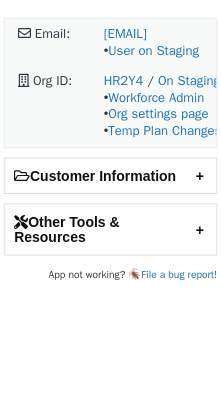 scroll, scrollTop: 0, scrollLeft: 0, axis: both 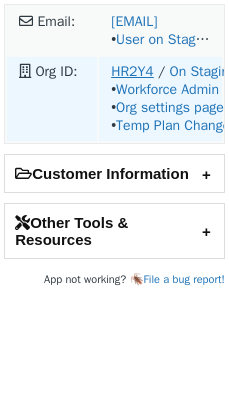 click on "HR2Y4" at bounding box center [132, 71] 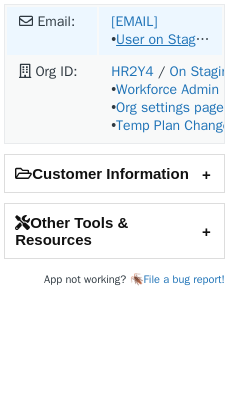 click on "User on Staging" at bounding box center [164, 39] 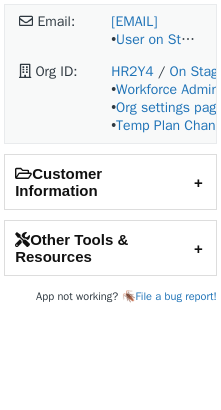 scroll, scrollTop: 0, scrollLeft: 0, axis: both 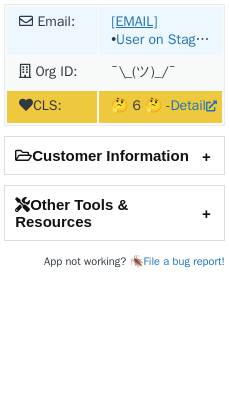 click on "josef.pfeiffer@bny.com" at bounding box center (134, 21) 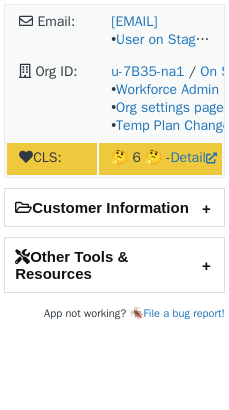 scroll, scrollTop: 0, scrollLeft: 0, axis: both 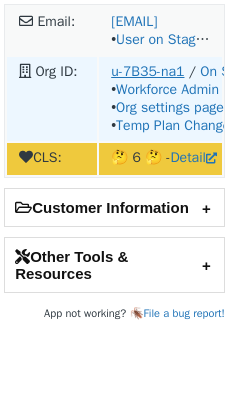 click on "u-7B35-na1" at bounding box center [147, 71] 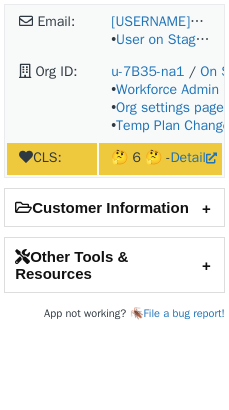 scroll, scrollTop: 0, scrollLeft: 0, axis: both 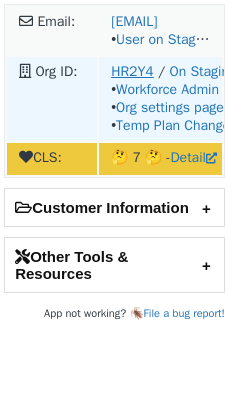 click on "HR2Y4" at bounding box center (132, 71) 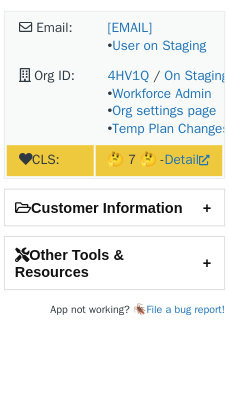 scroll, scrollTop: 0, scrollLeft: 0, axis: both 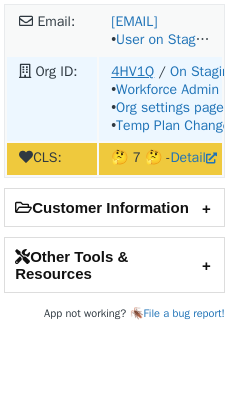 click on "4HV1Q" at bounding box center (132, 71) 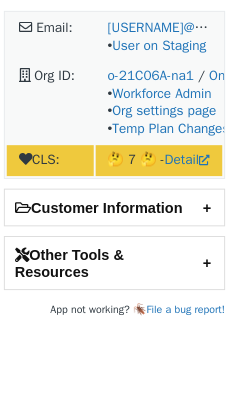 scroll, scrollTop: 0, scrollLeft: 0, axis: both 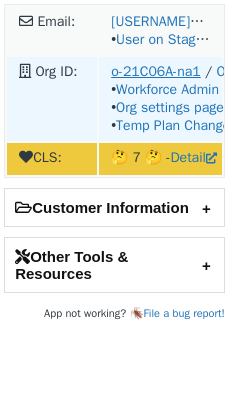 click on "o-21C06A-na1" at bounding box center [156, 71] 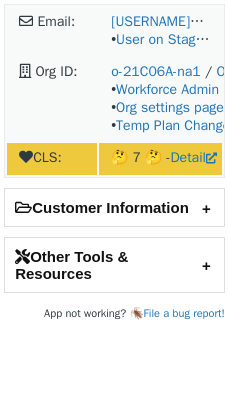 scroll, scrollTop: 0, scrollLeft: 0, axis: both 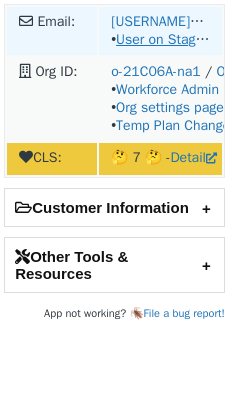 click on "User on Staging" at bounding box center (164, 39) 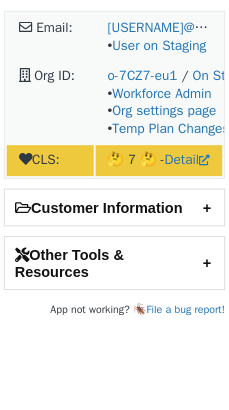 scroll, scrollTop: 0, scrollLeft: 0, axis: both 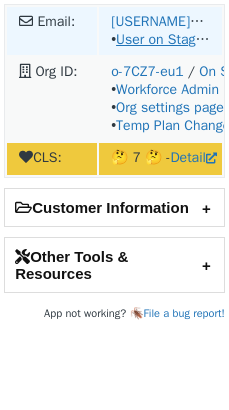 click on "User on Staging" at bounding box center (164, 39) 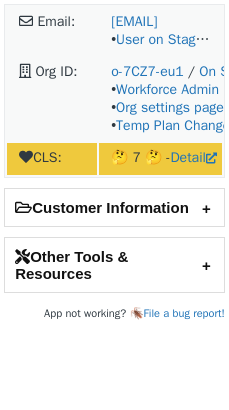 scroll, scrollTop: 0, scrollLeft: 0, axis: both 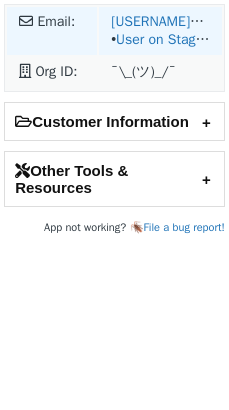 click on "aubree@legacymedia.ai •  User on Staging" at bounding box center (160, 31) 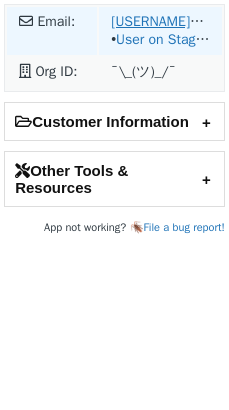 click on "[USERNAME]@example.com" at bounding box center [185, 21] 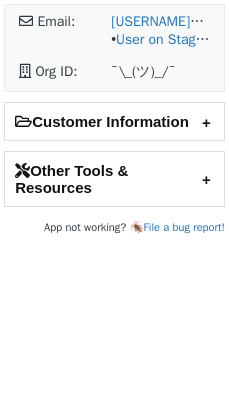 scroll, scrollTop: 0, scrollLeft: 0, axis: both 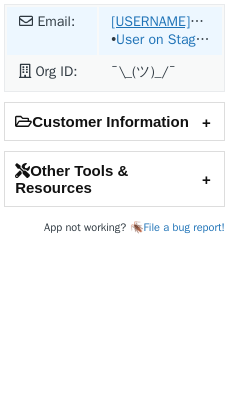 click on "[USERNAME]@example.com" at bounding box center (196, 21) 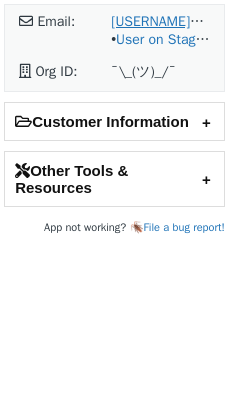 scroll, scrollTop: 0, scrollLeft: 0, axis: both 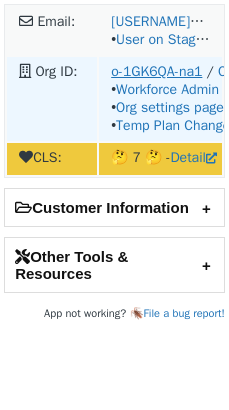 click on "o-1GK6QA-na1" at bounding box center [156, 71] 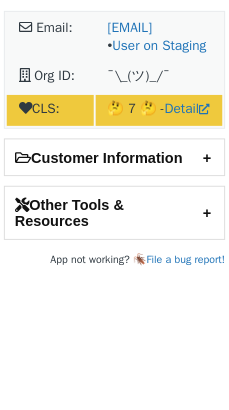 scroll, scrollTop: 0, scrollLeft: 0, axis: both 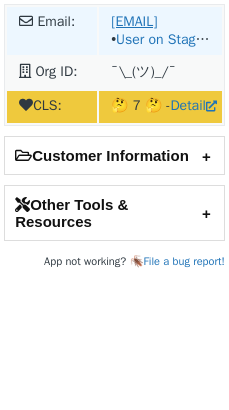 click on "[EMAIL]" at bounding box center [134, 21] 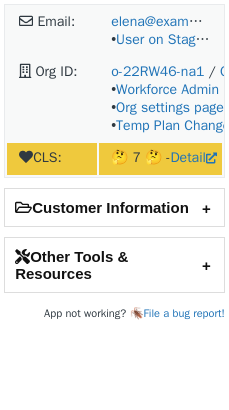 scroll, scrollTop: 0, scrollLeft: 0, axis: both 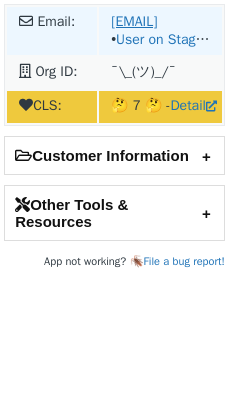 click on "elena@example.com" at bounding box center (134, 21) 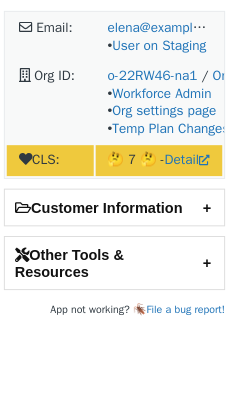 scroll, scrollTop: 0, scrollLeft: 0, axis: both 